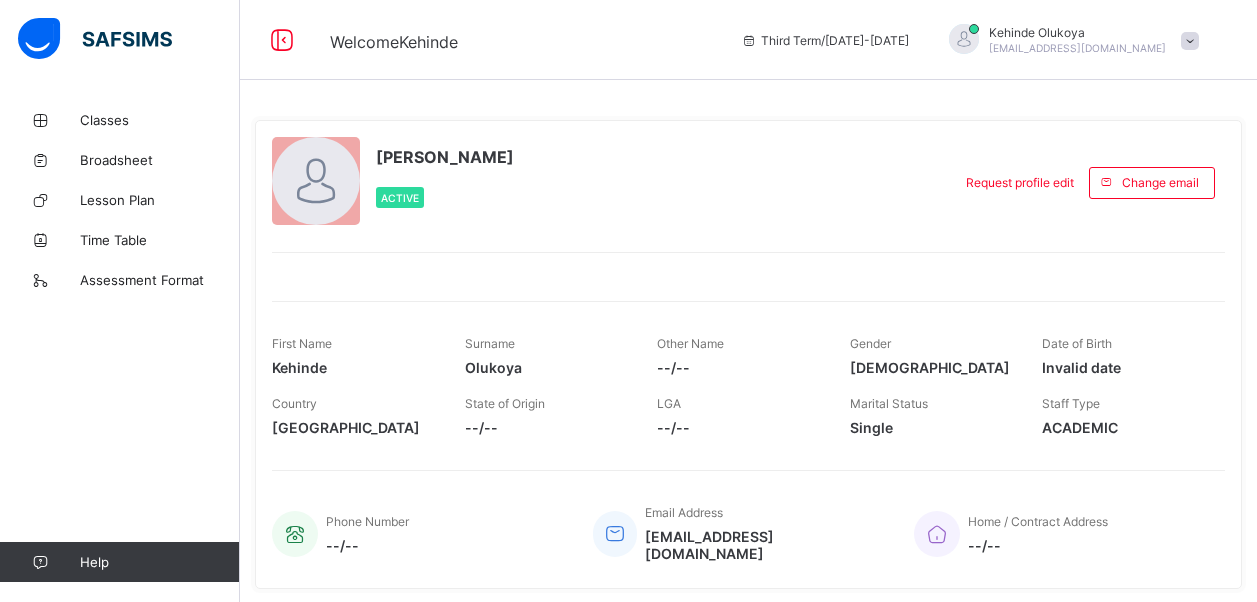 scroll, scrollTop: 0, scrollLeft: 0, axis: both 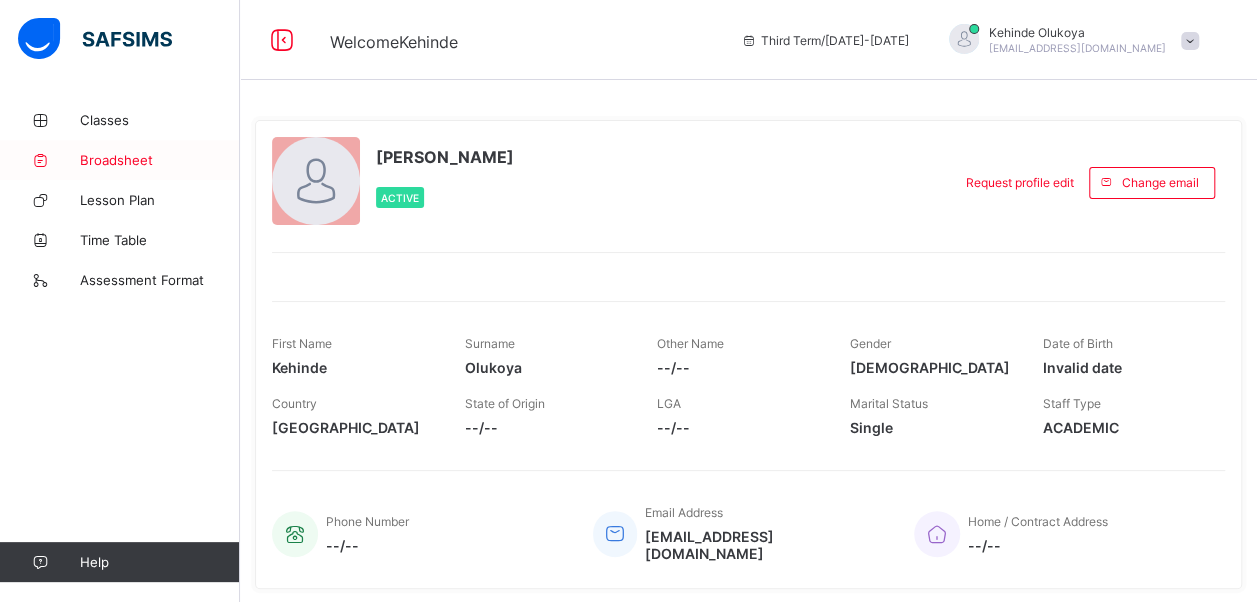 click on "Broadsheet" at bounding box center [120, 160] 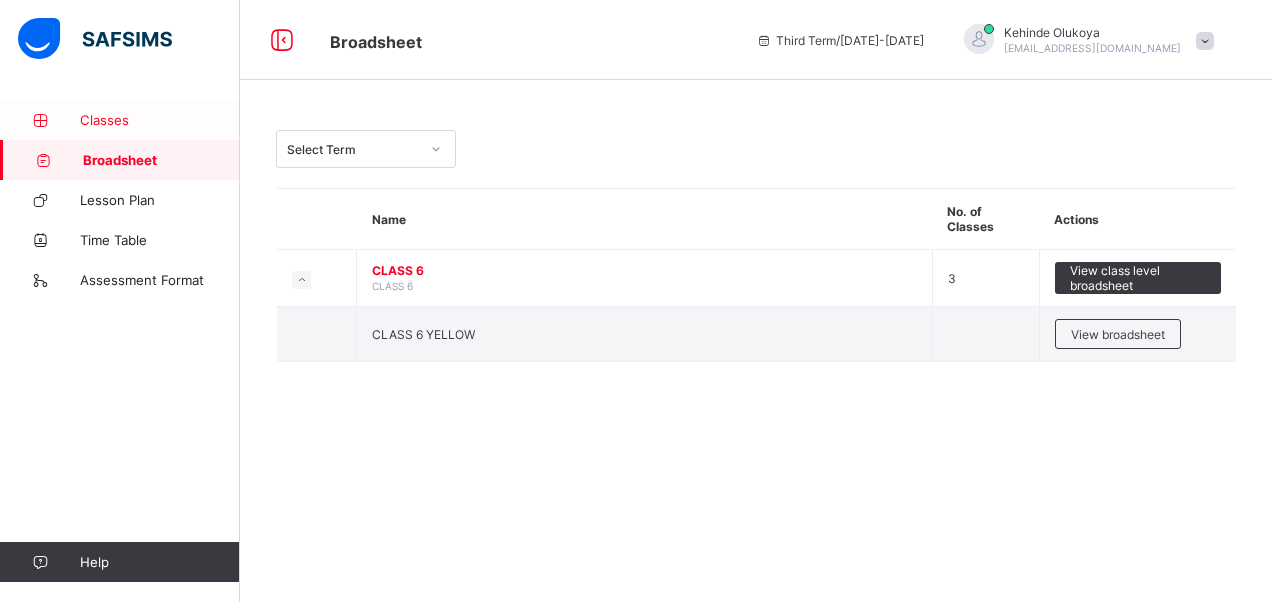 click on "Classes" at bounding box center [160, 120] 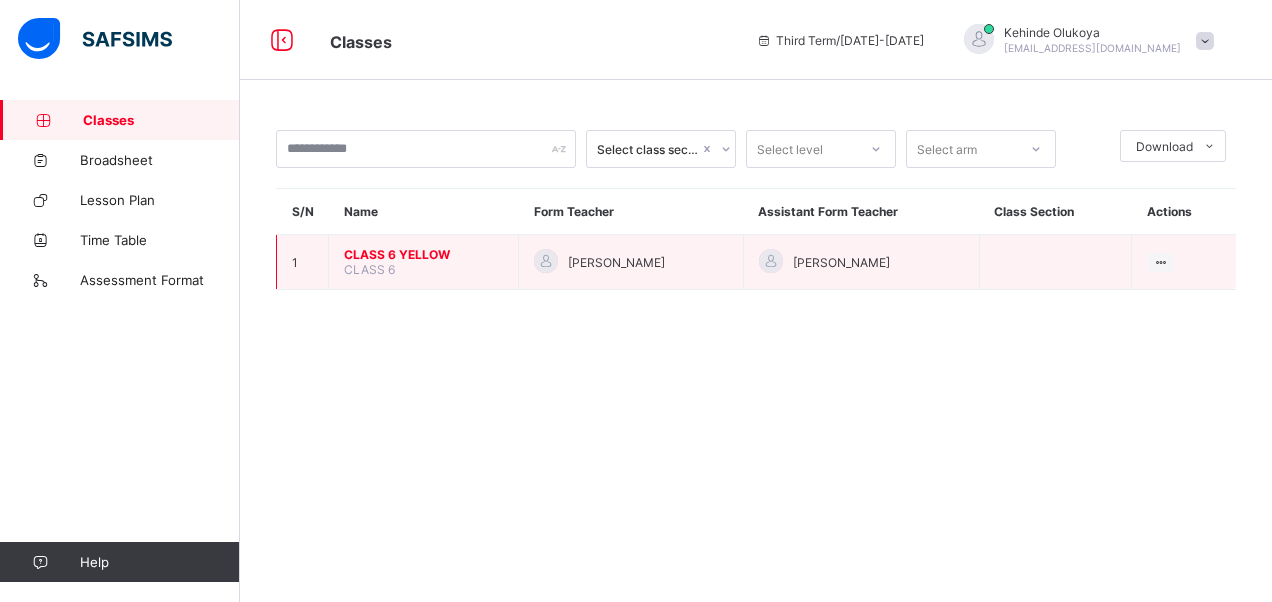 click on "CLASS 6   YELLOW" at bounding box center (423, 254) 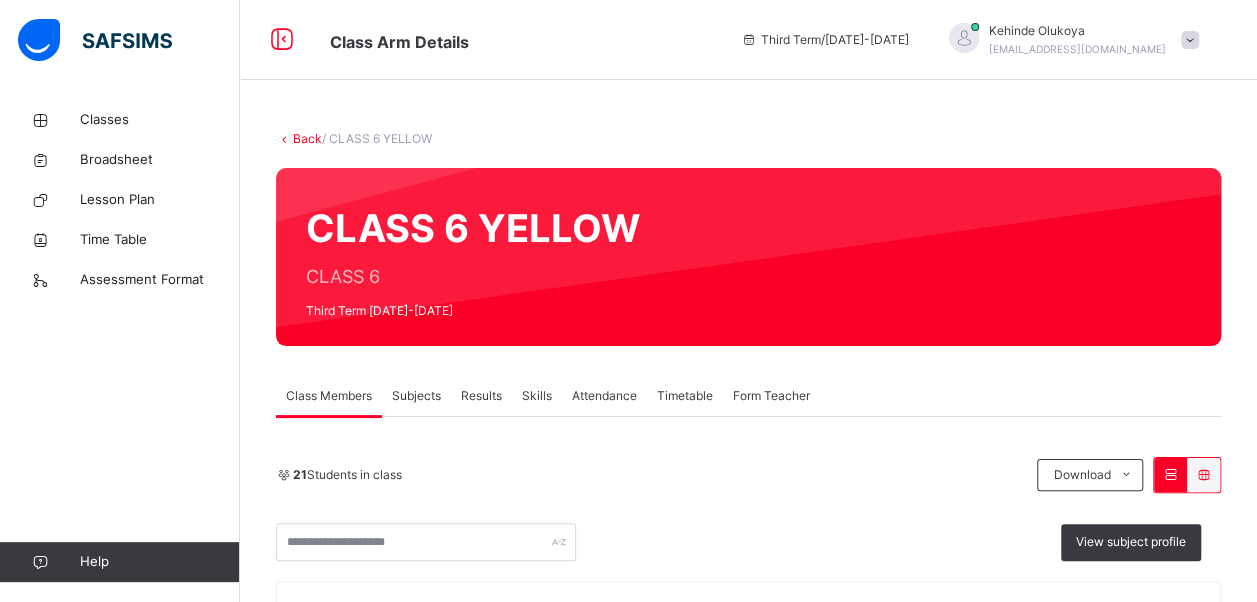 click on "Subjects" at bounding box center [416, 396] 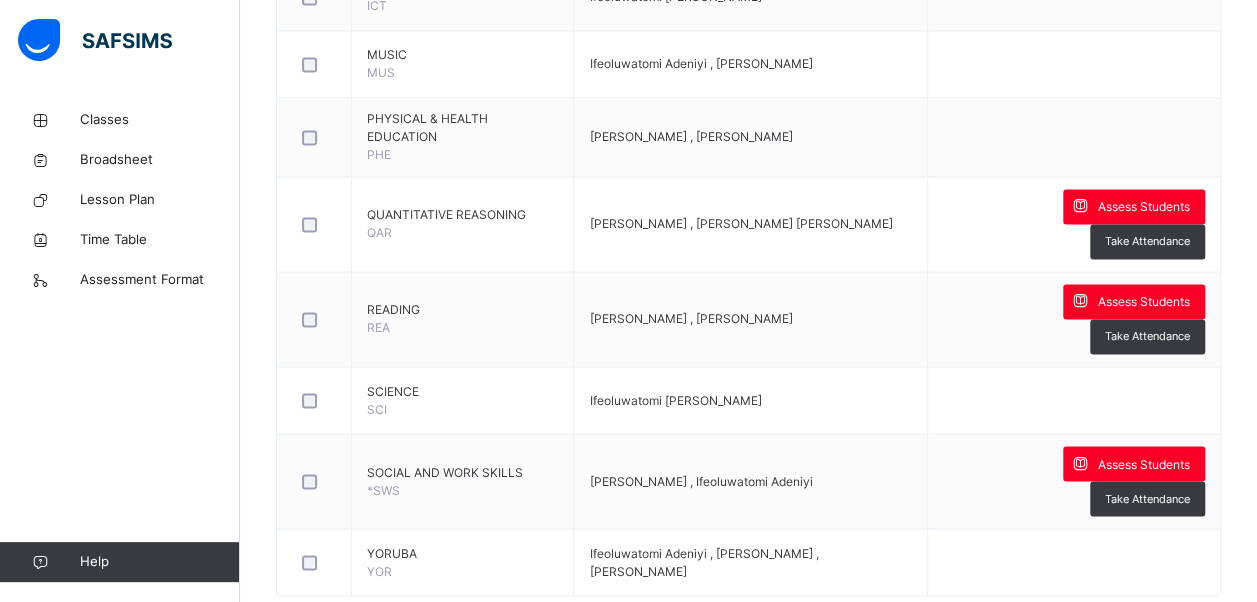 scroll, scrollTop: 1538, scrollLeft: 0, axis: vertical 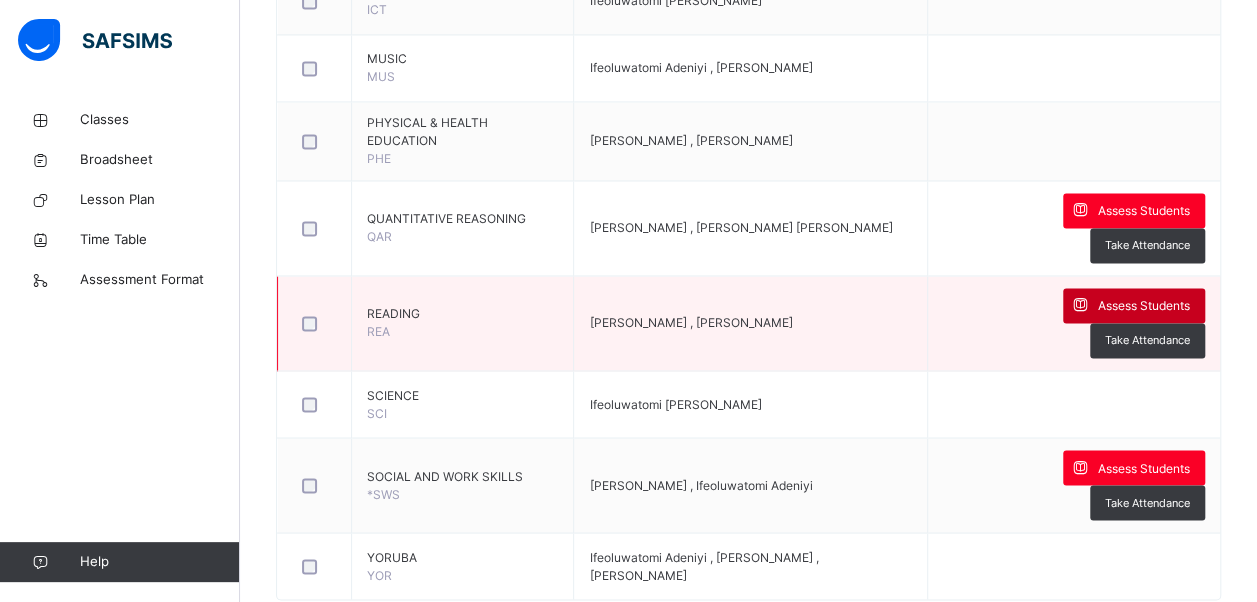 click on "Assess Students" at bounding box center [1144, 306] 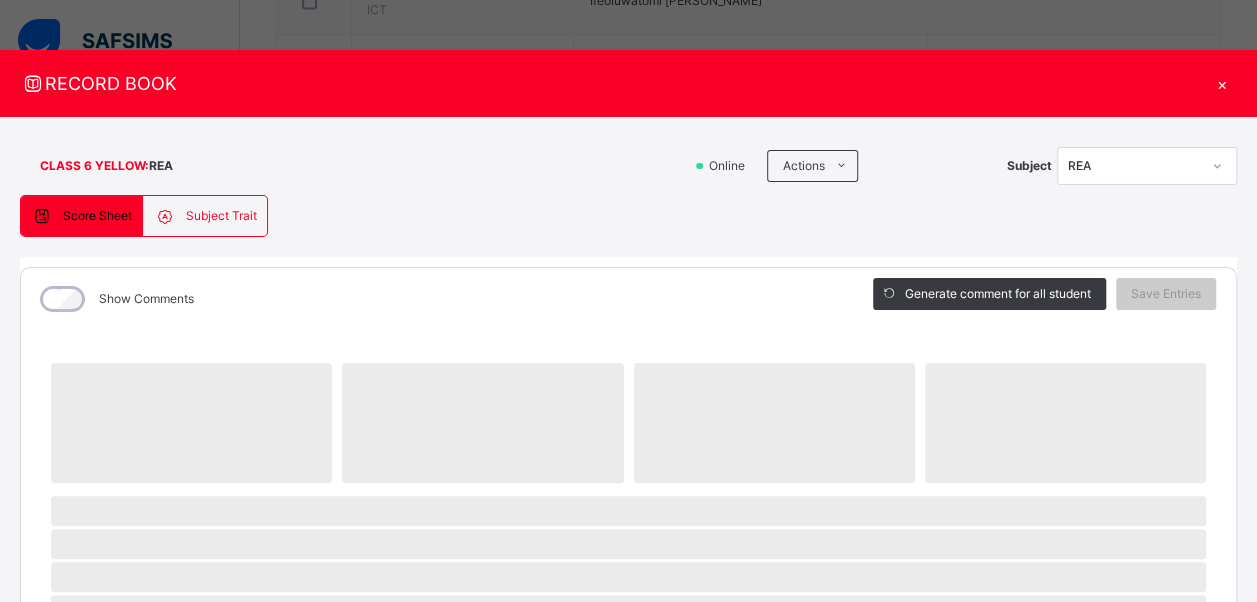 scroll, scrollTop: 1578, scrollLeft: 0, axis: vertical 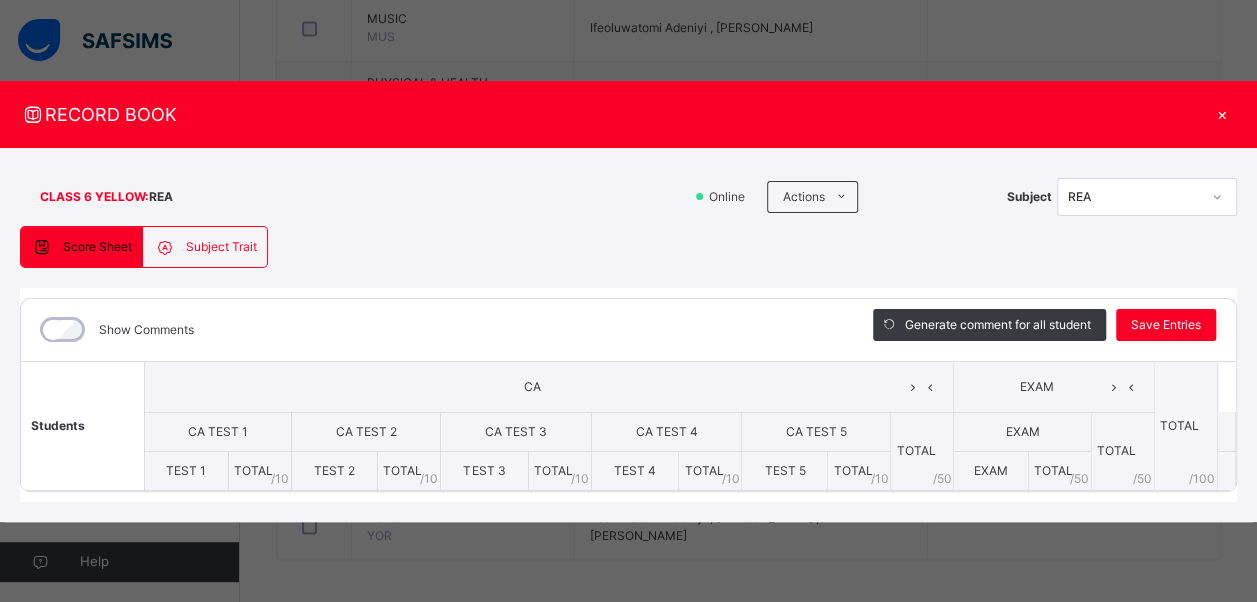 click on "Score Sheet Subject Trait Score Sheet Subject Trait Show Comments   Generate comment for all student   Save Entries Class Level:  CLASS 6   YELLOW Subject:  REA Session:  2024/2025 Session Session:  Third Term Students CA  EXAM TOTAL /100 Comment CA TEST 1 CA TEST 2 CA TEST 3 CA TEST 4 CA TEST 5 TOTAL / 50 EXAM TOTAL / 50 TEST 1 TOTAL / 10 TEST 2 TOTAL / 10 TEST 3 TOTAL / 10 TEST 4 TOTAL / 10 TEST 5 TOTAL / 10 EXAM TOTAL / 50   ×   Subject Teacher’s Comment Generate and see in full the comment developed by the AI with an option to regenerate the comment [PERSON_NAME] Bot Please wait while the [PERSON_NAME] Bot generates comments for all your students Select a Student Select a student from the list to the left to view and enter subject trait records" at bounding box center [628, 364] 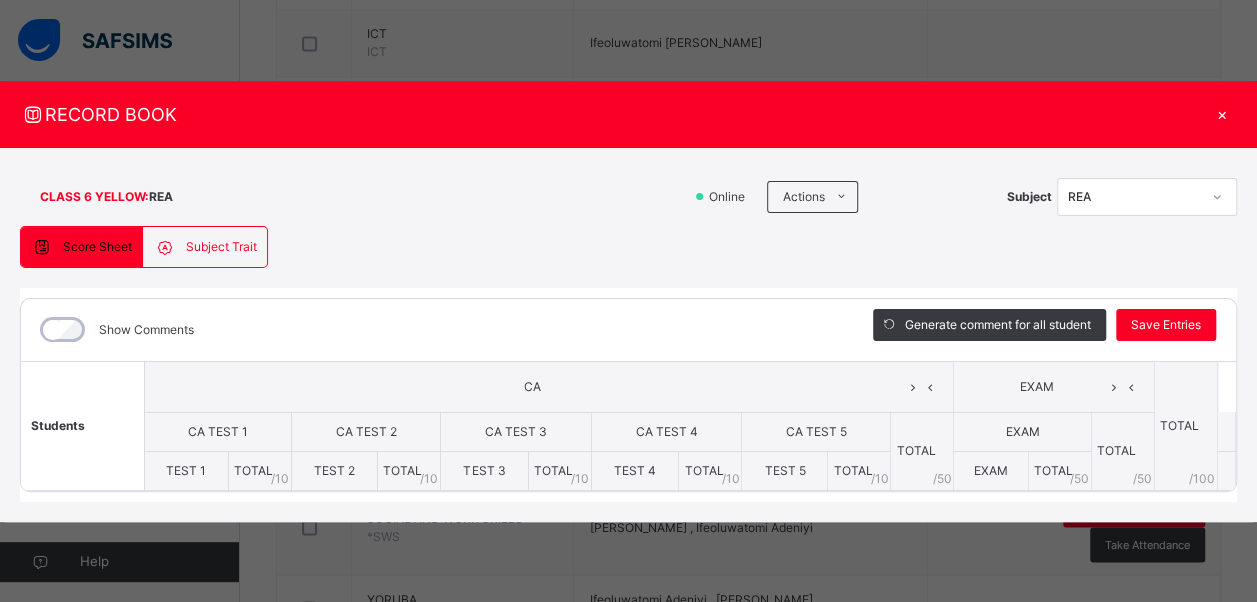 scroll, scrollTop: 1578, scrollLeft: 0, axis: vertical 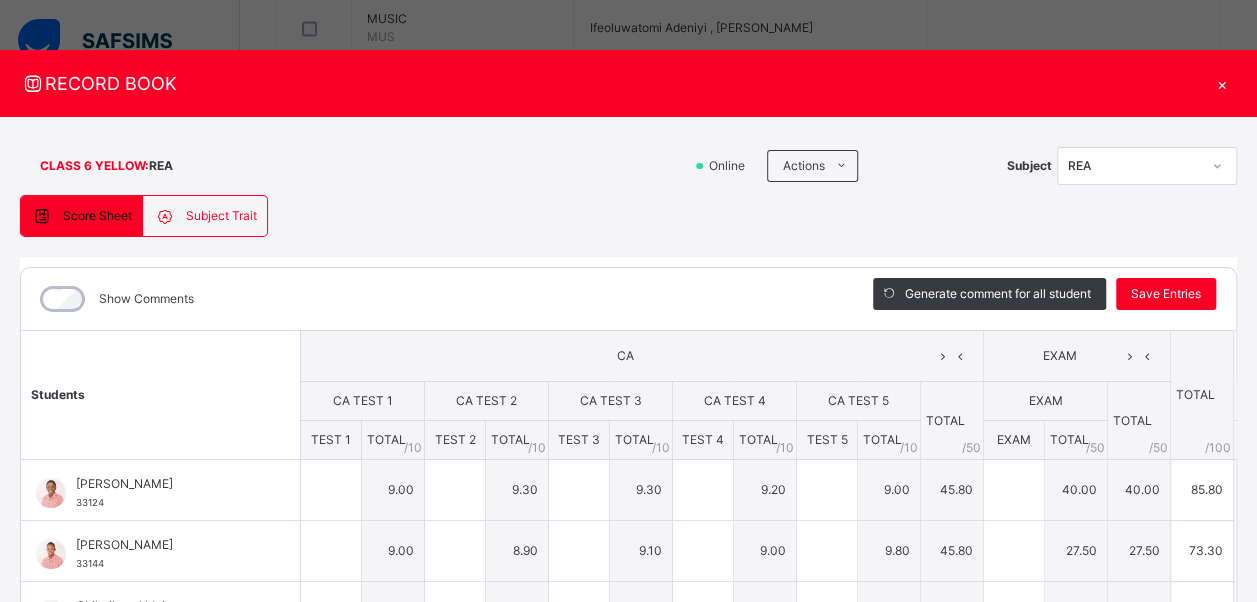 type on "*" 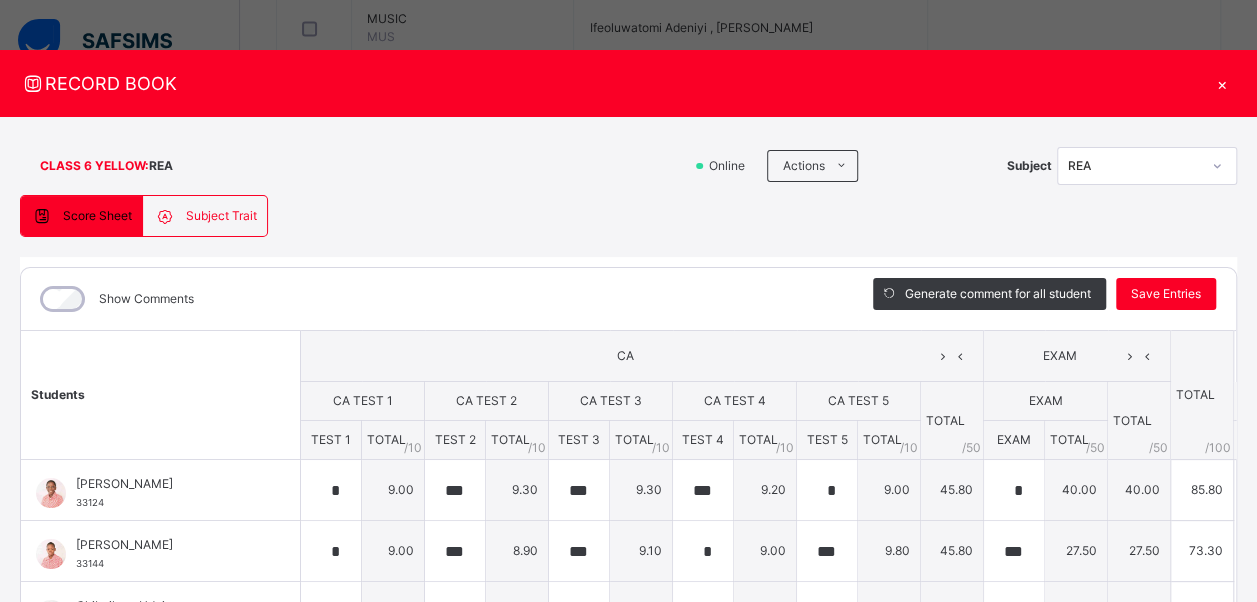 type on "***" 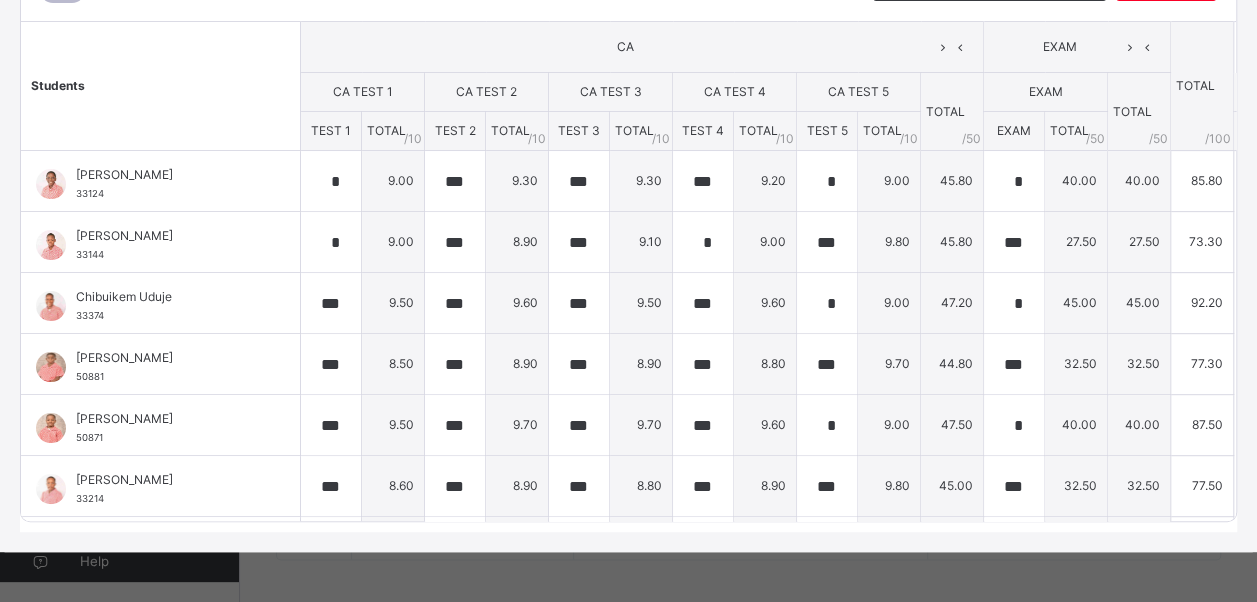scroll, scrollTop: 323, scrollLeft: 0, axis: vertical 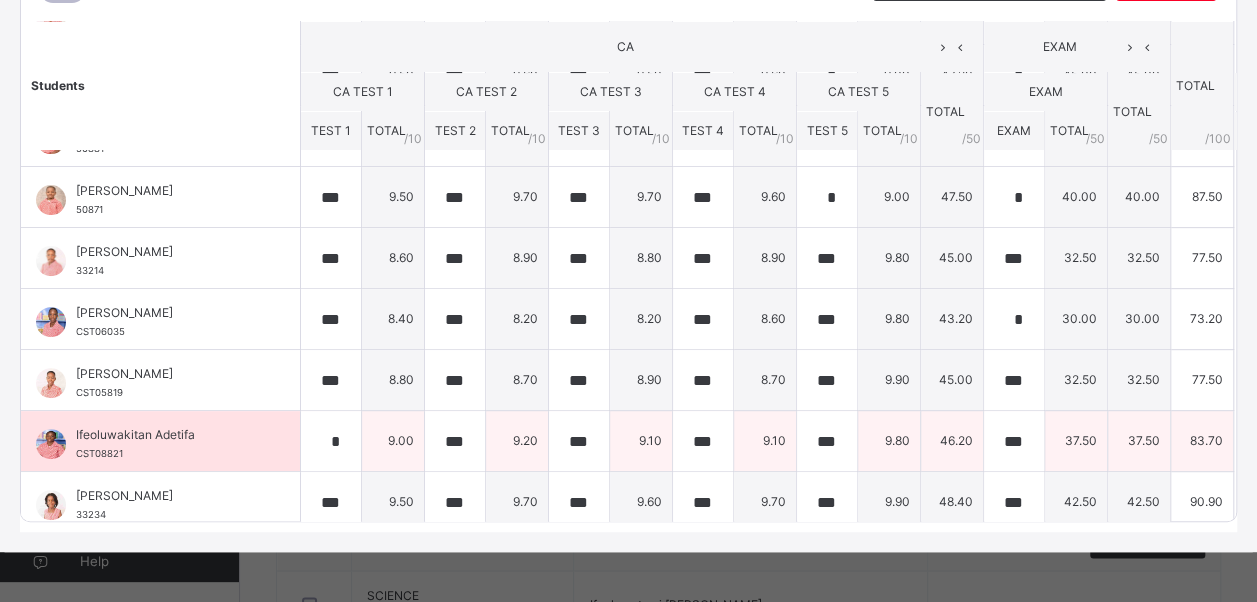 click on "46.20" at bounding box center (952, 441) 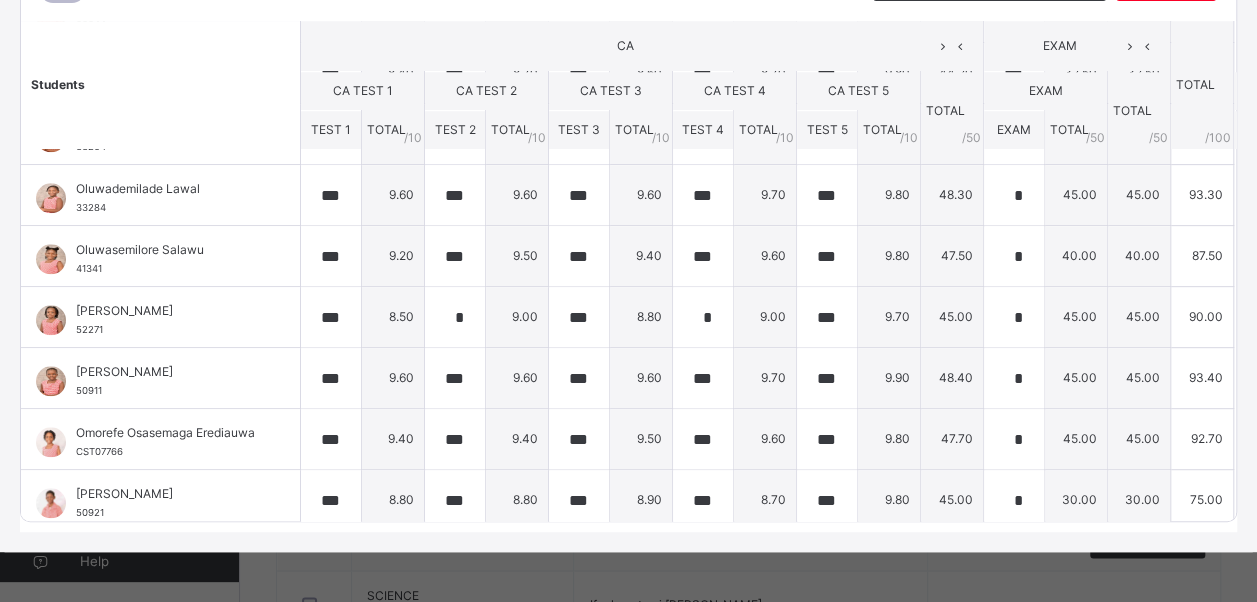 scroll, scrollTop: 902, scrollLeft: 0, axis: vertical 